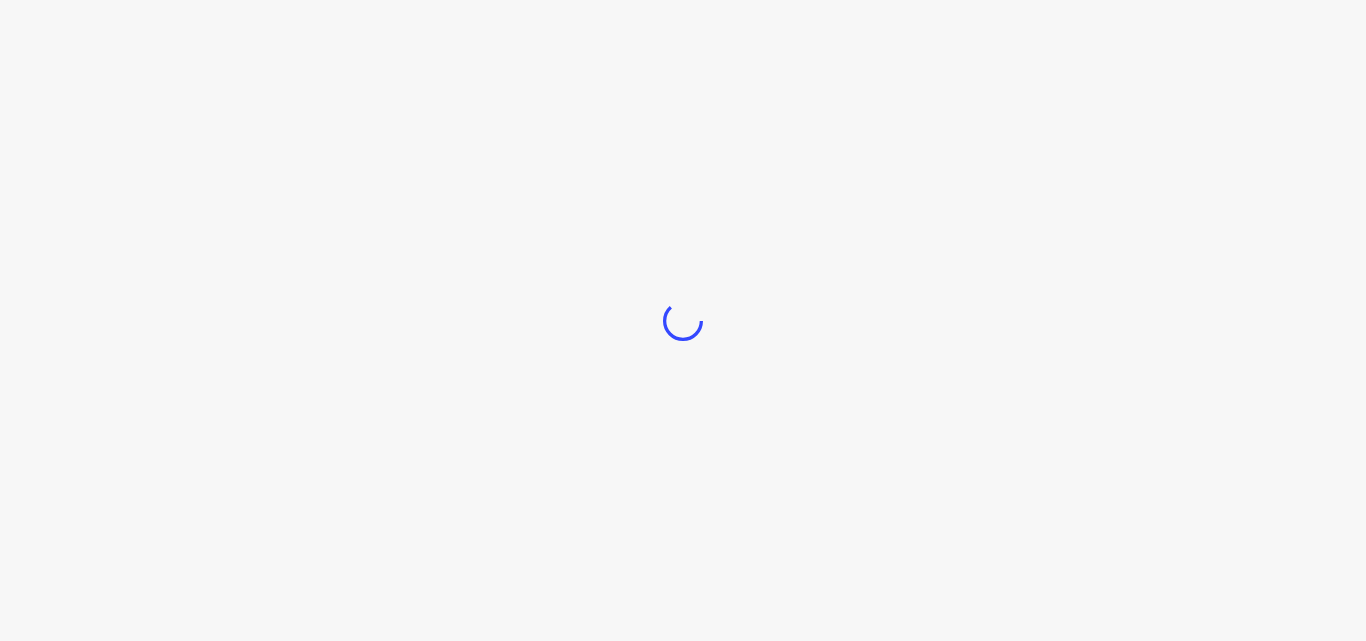 scroll, scrollTop: 0, scrollLeft: 0, axis: both 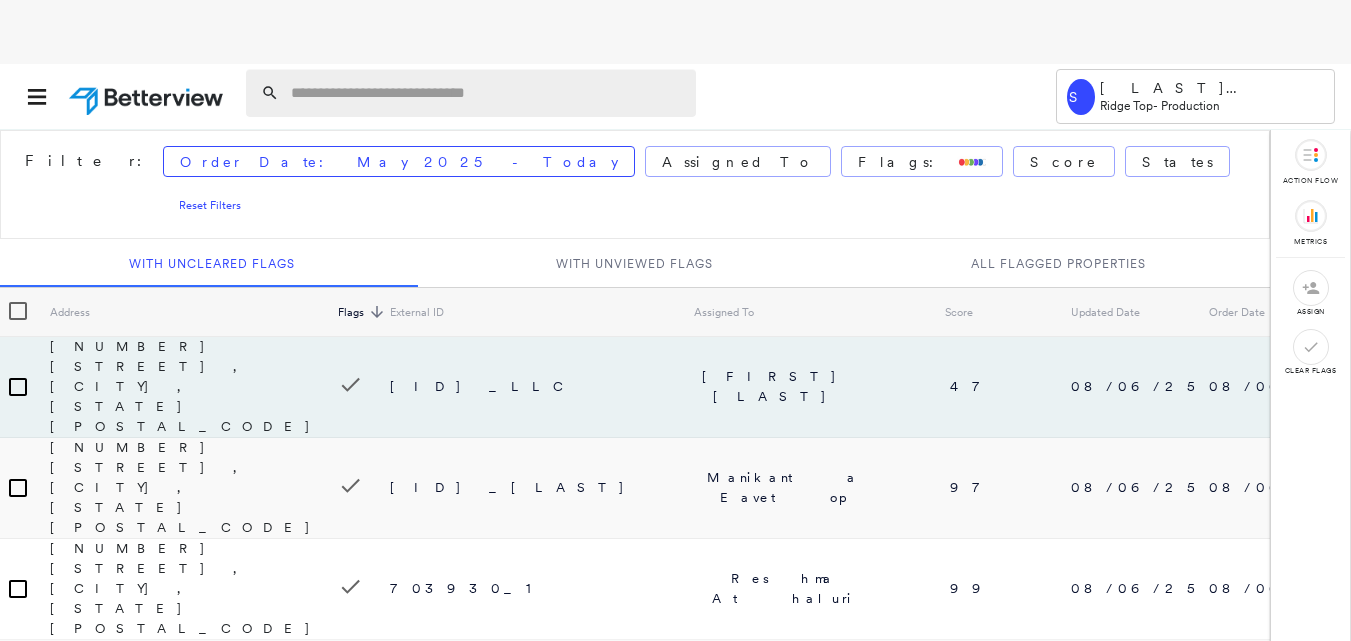 click at bounding box center (487, 93) 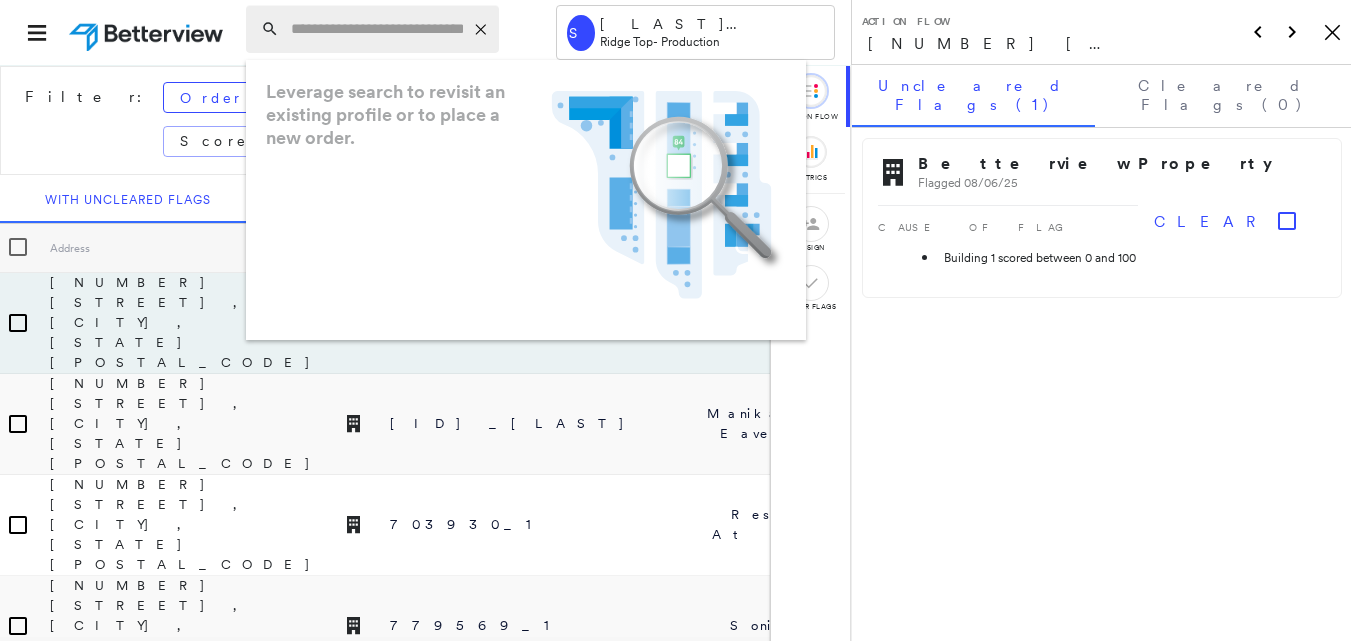 paste on "**********" 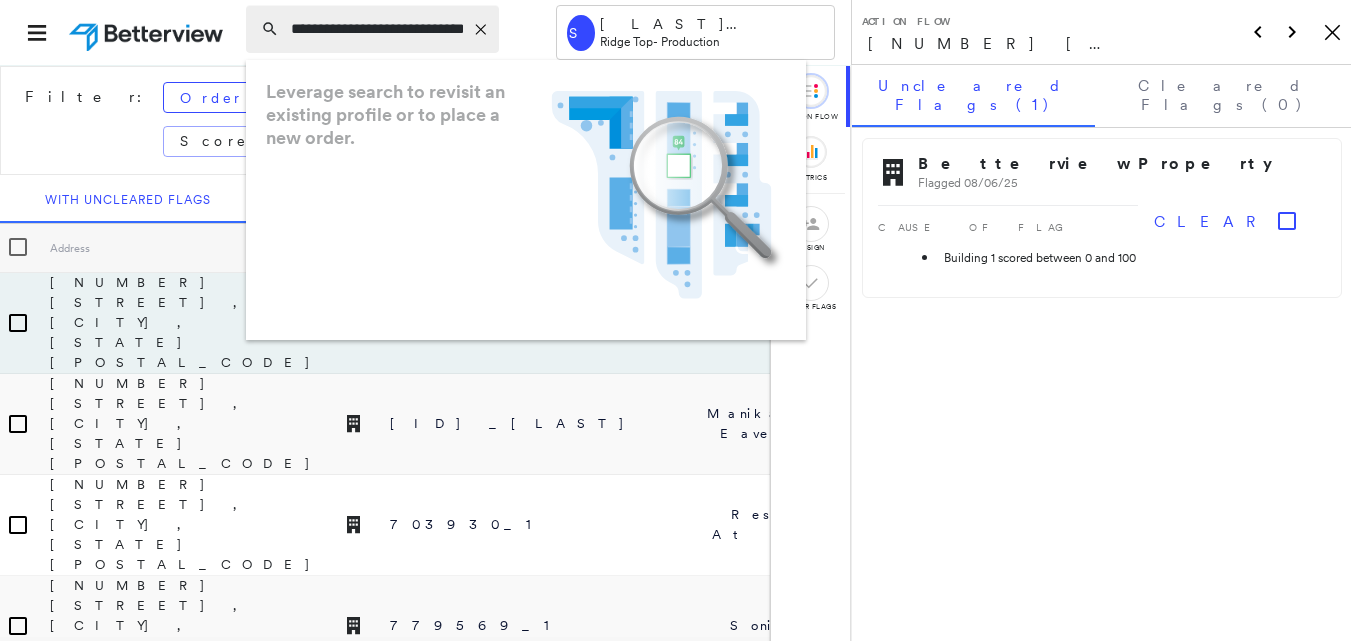 scroll, scrollTop: 0, scrollLeft: 45, axis: horizontal 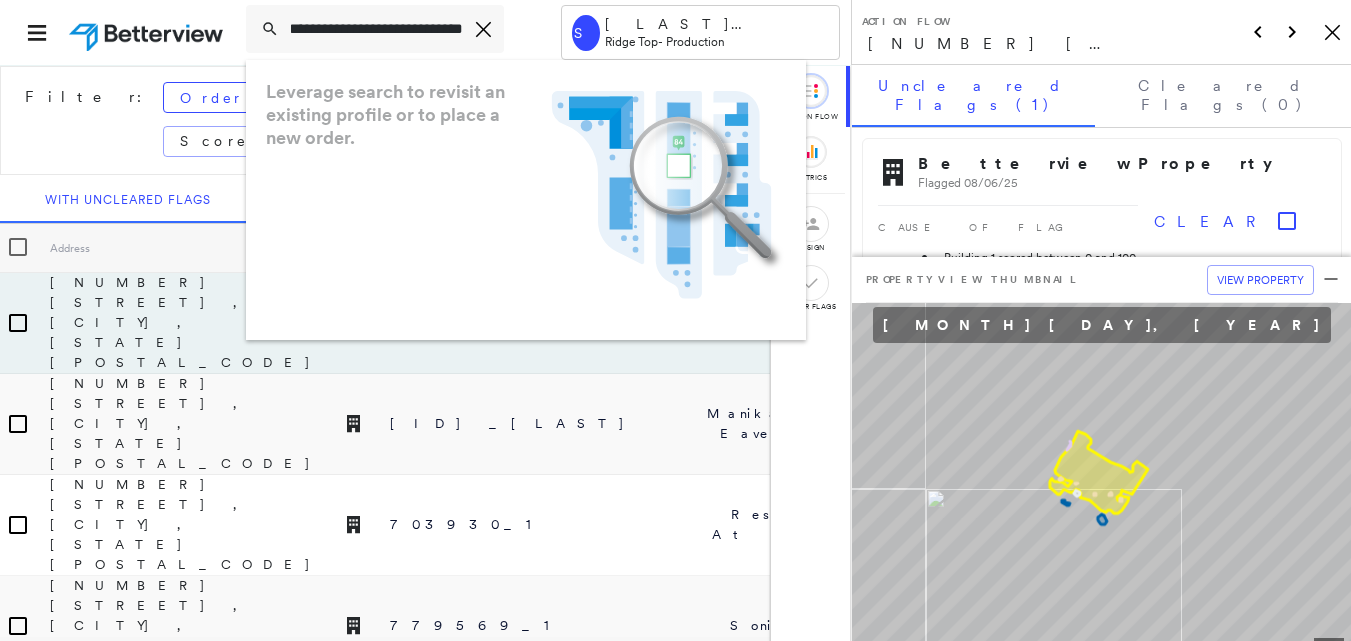 type on "**********" 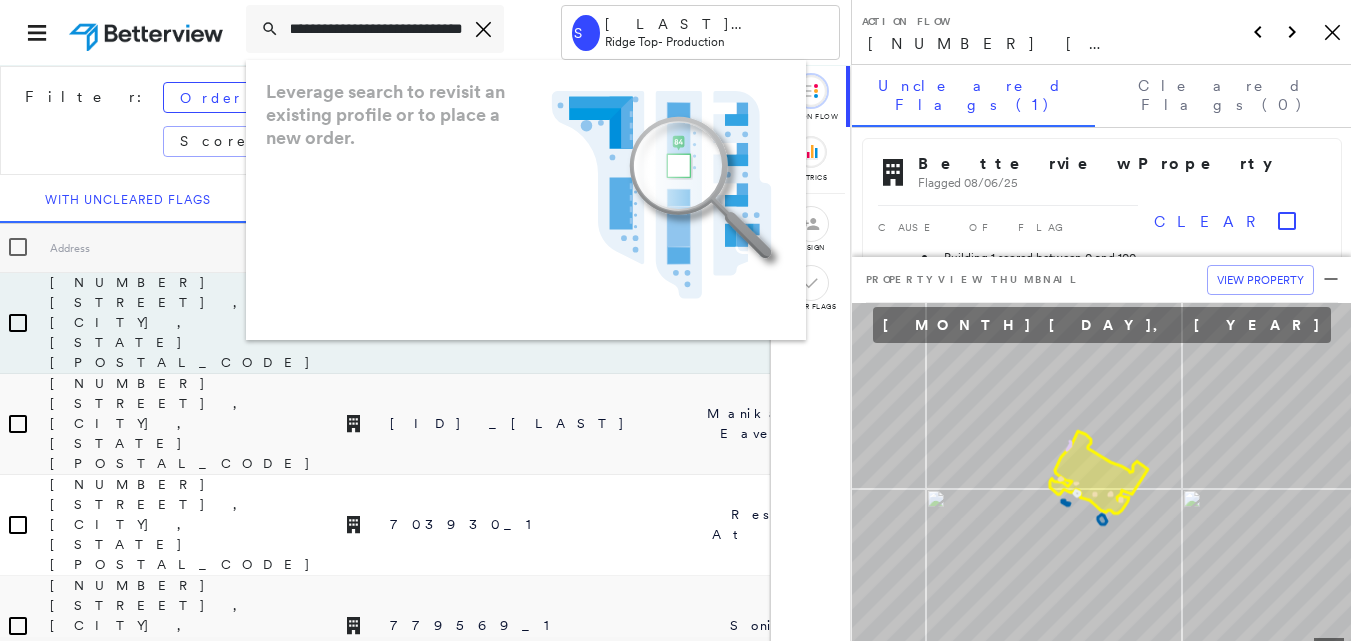 scroll, scrollTop: 0, scrollLeft: 0, axis: both 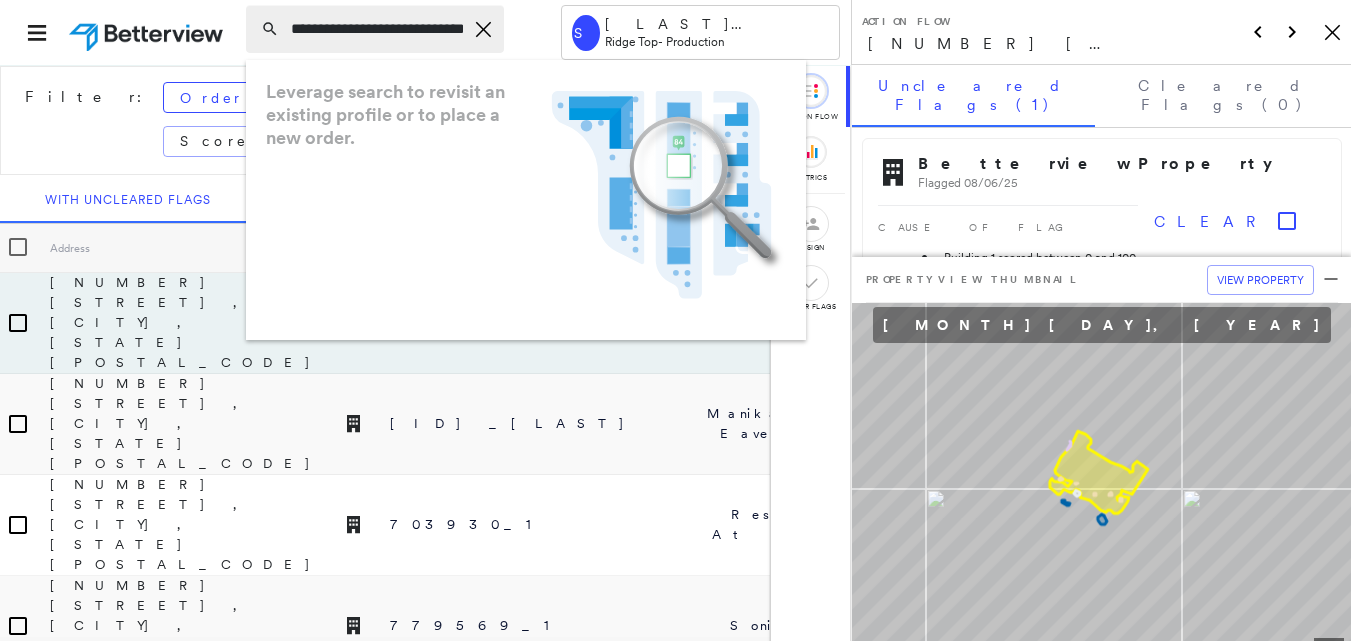 click on "**********" at bounding box center (377, 29) 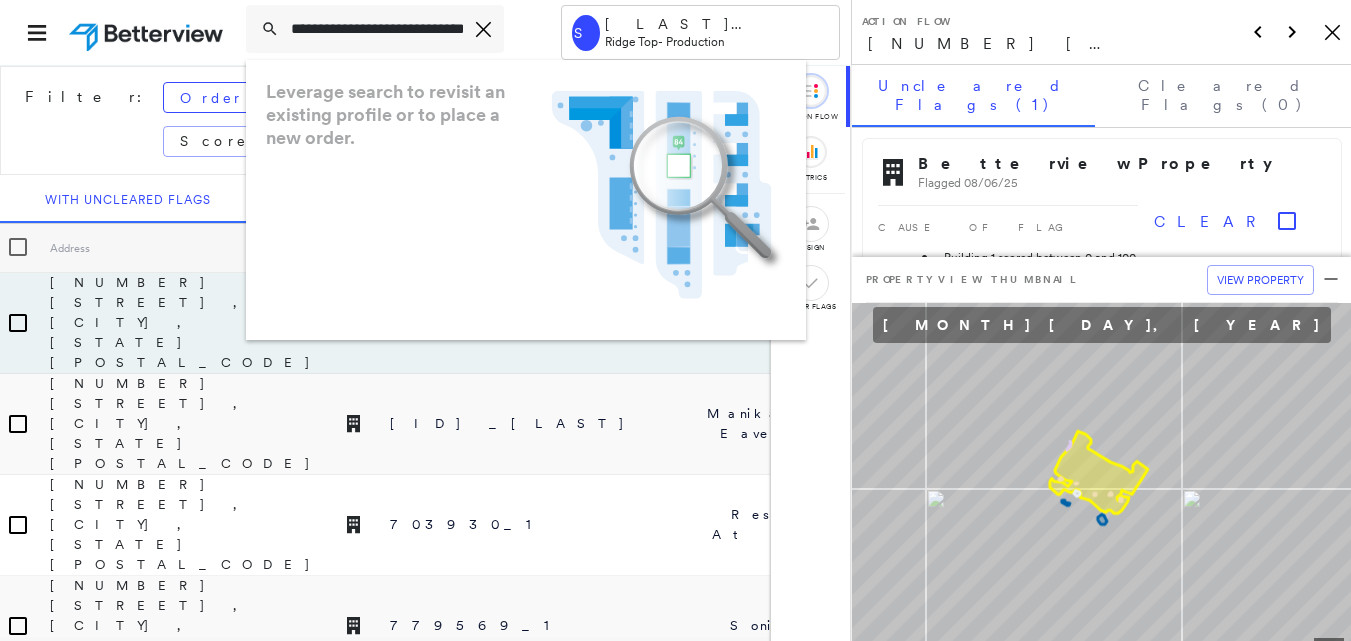 drag, startPoint x: 389, startPoint y: 29, endPoint x: 222, endPoint y: 29, distance: 167 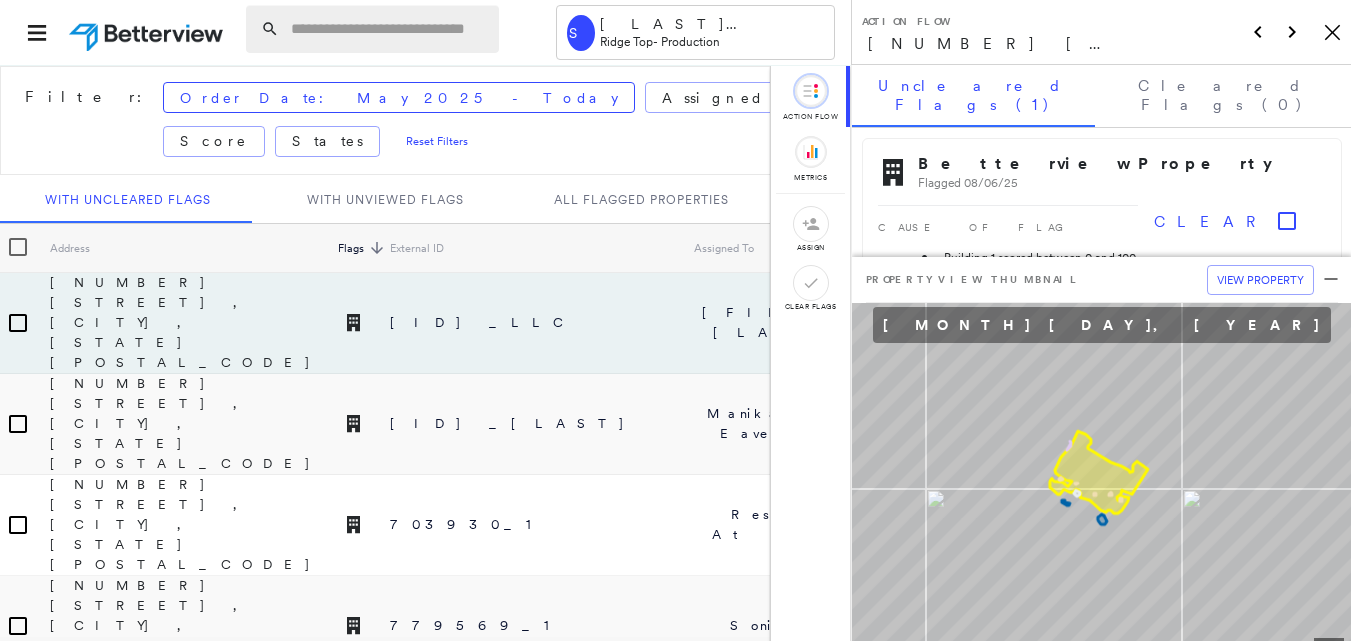 click at bounding box center (389, 29) 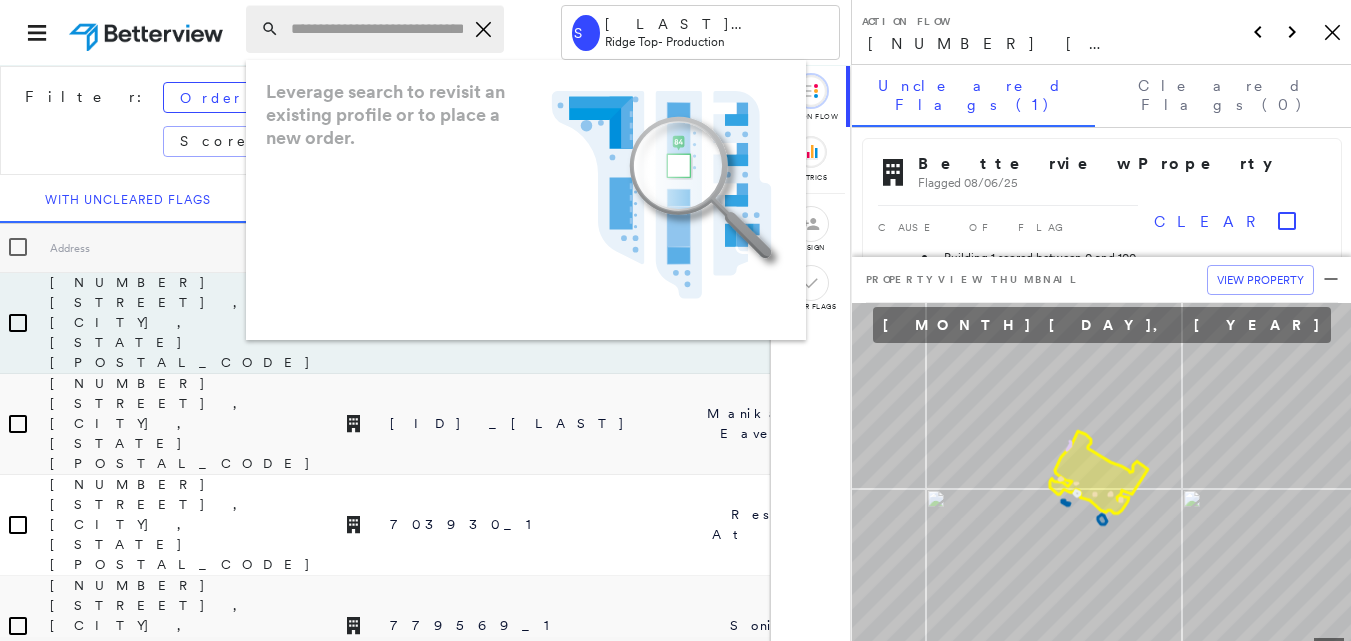 paste on "**********" 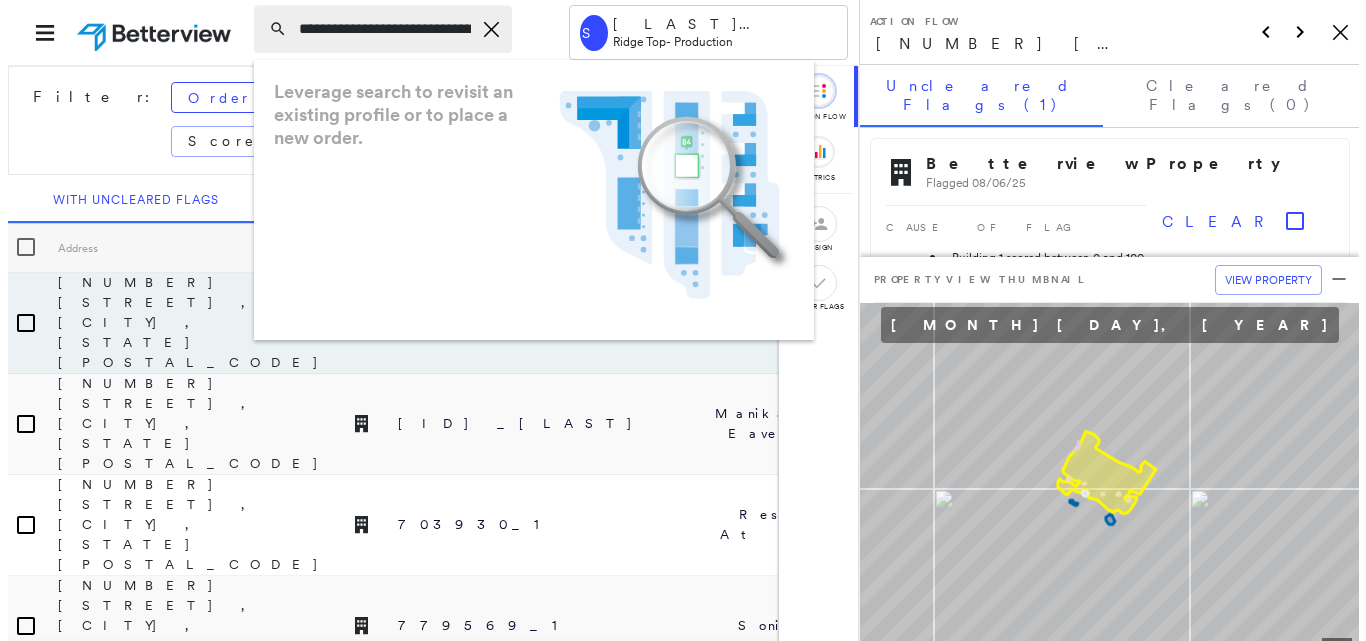 scroll, scrollTop: 0, scrollLeft: 128, axis: horizontal 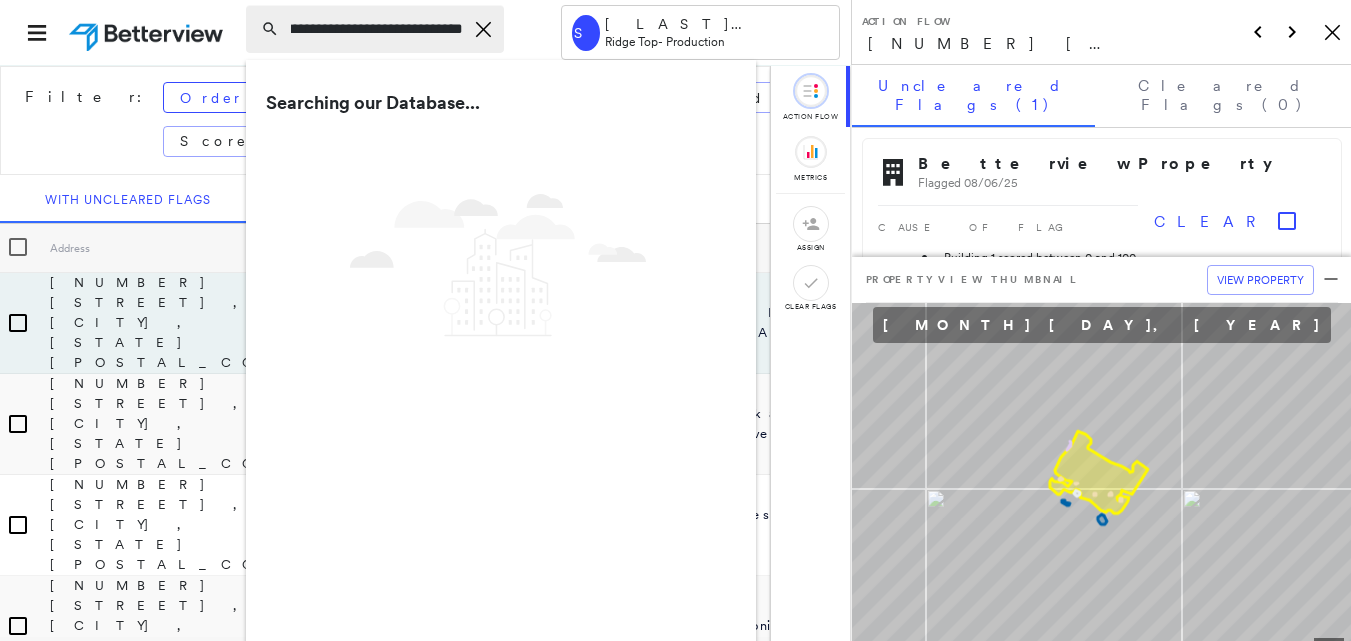 type on "**********" 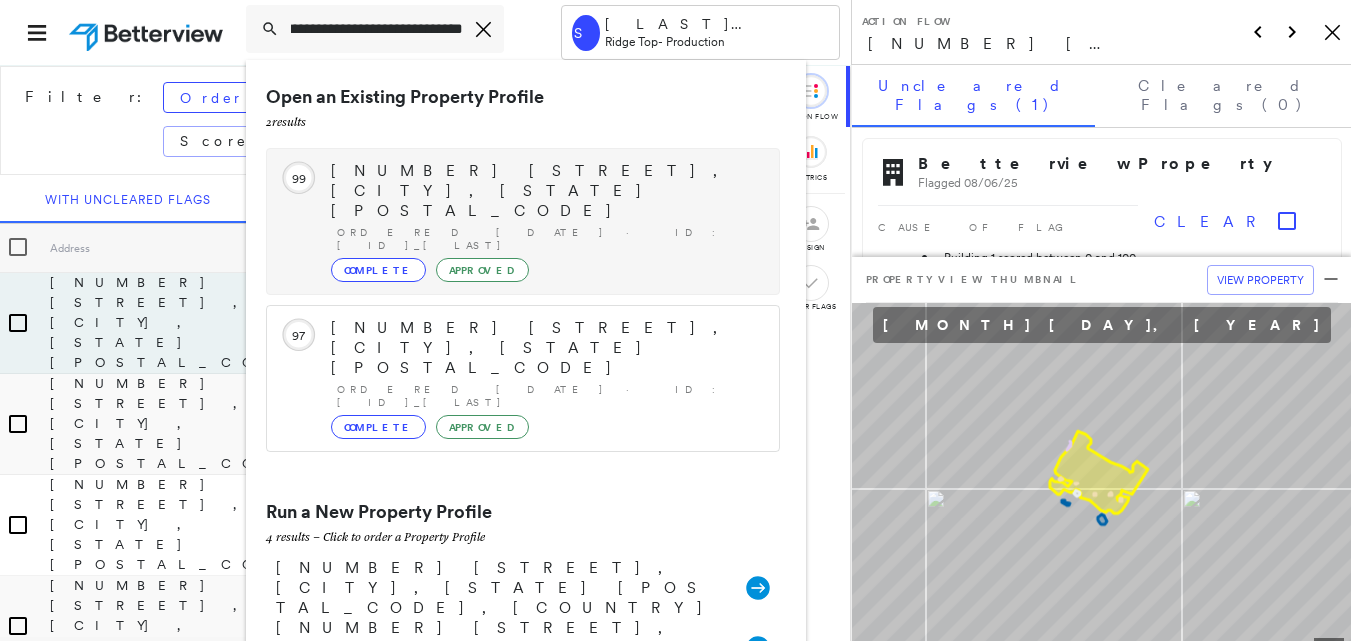 click on "[NUMBER] [STREET], [CITY], [STATE] [POSTAL_CODE]" at bounding box center (545, 191) 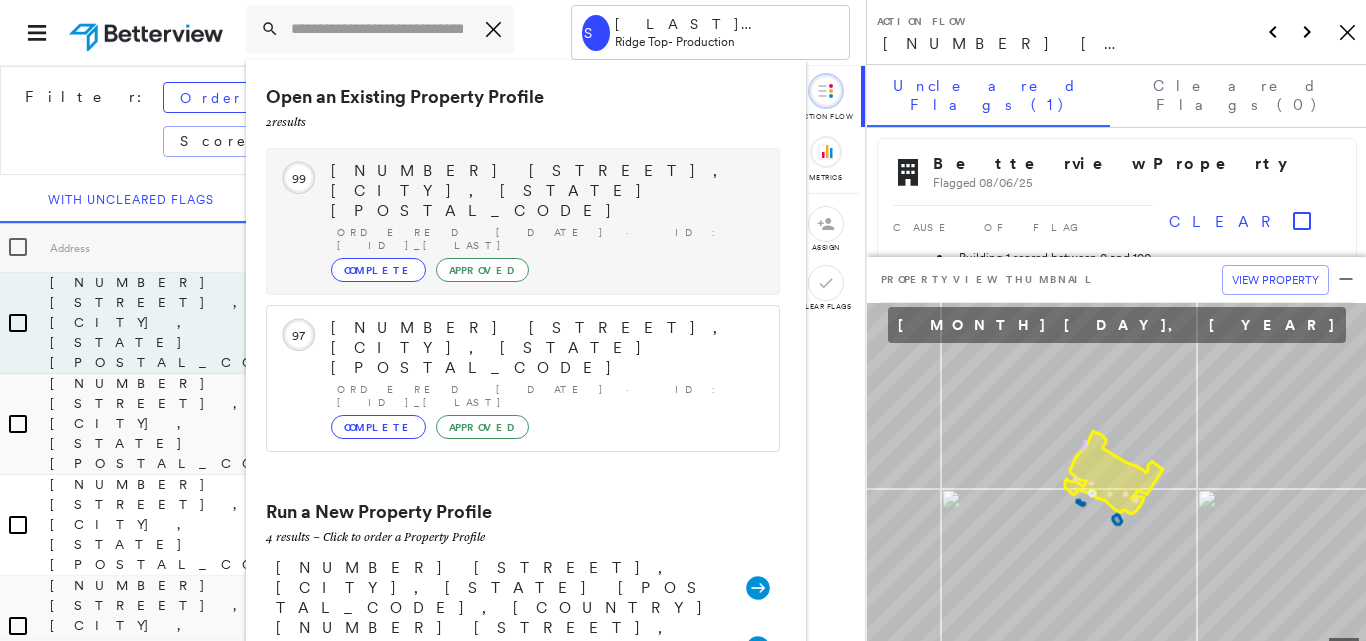scroll, scrollTop: 0, scrollLeft: 0, axis: both 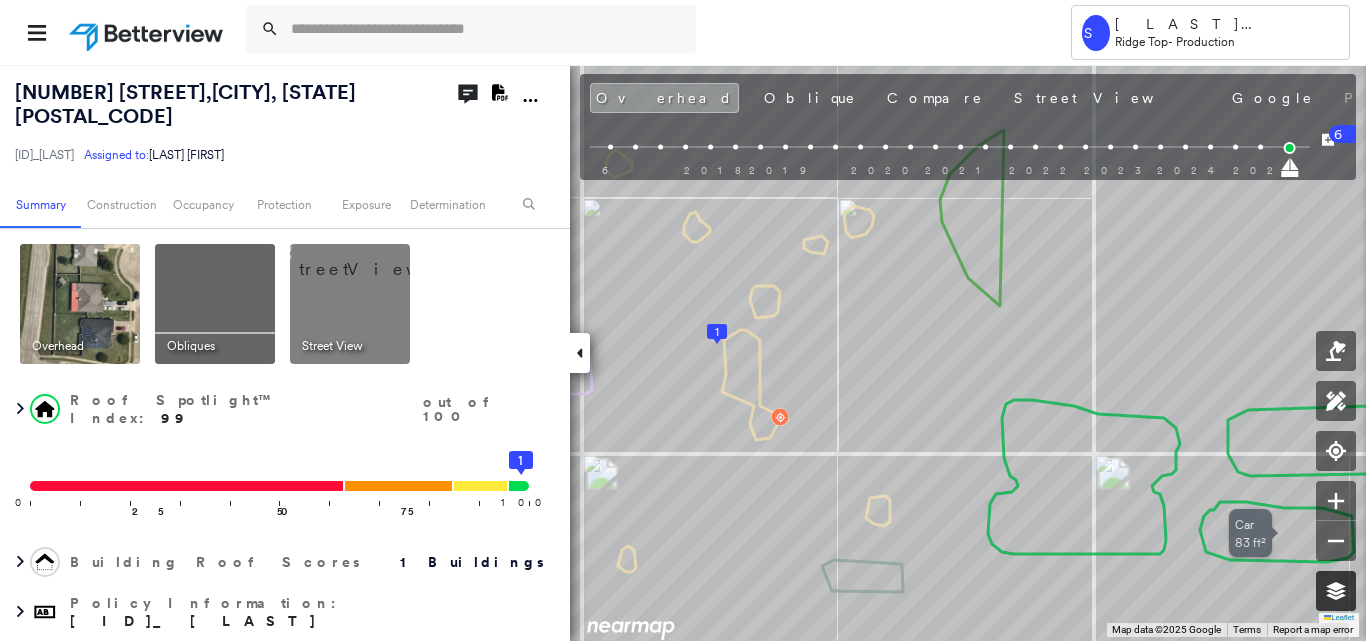 click 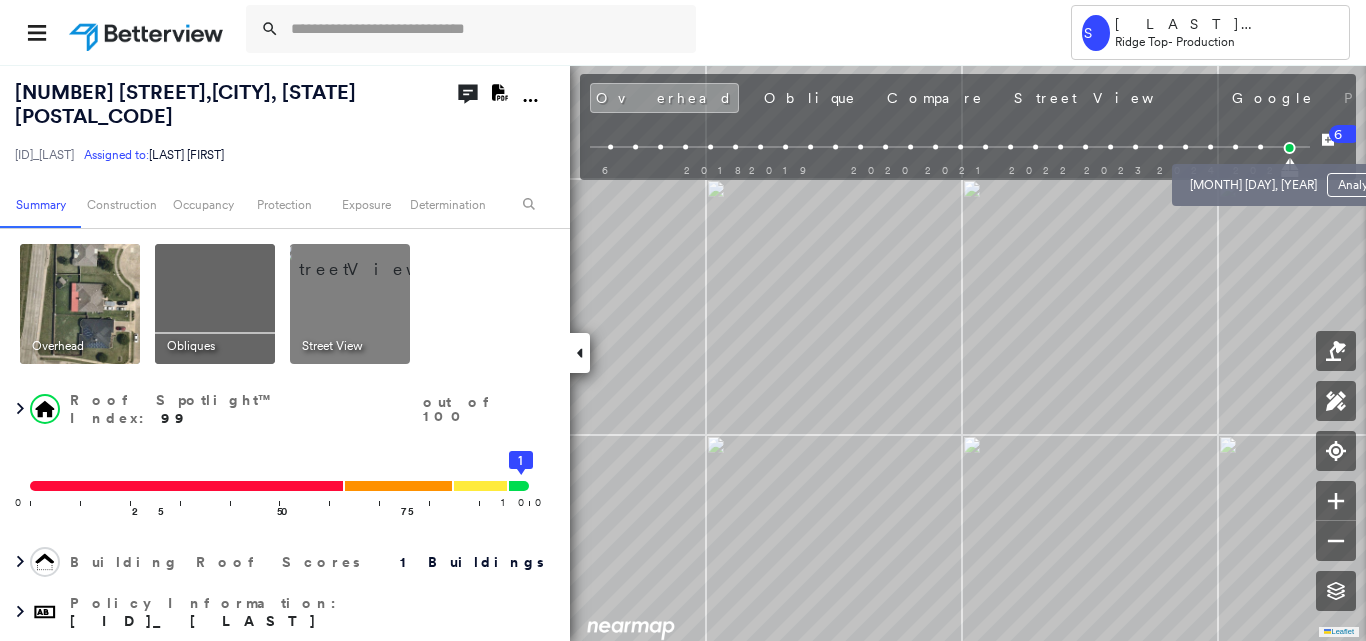click at bounding box center [1260, 147] 